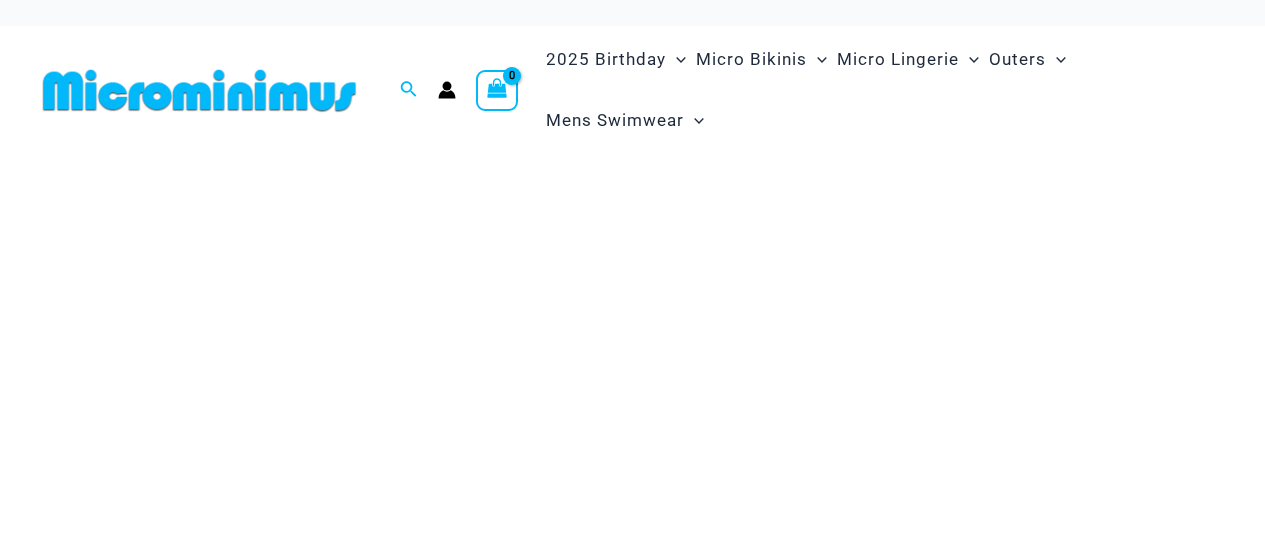 scroll, scrollTop: 0, scrollLeft: 0, axis: both 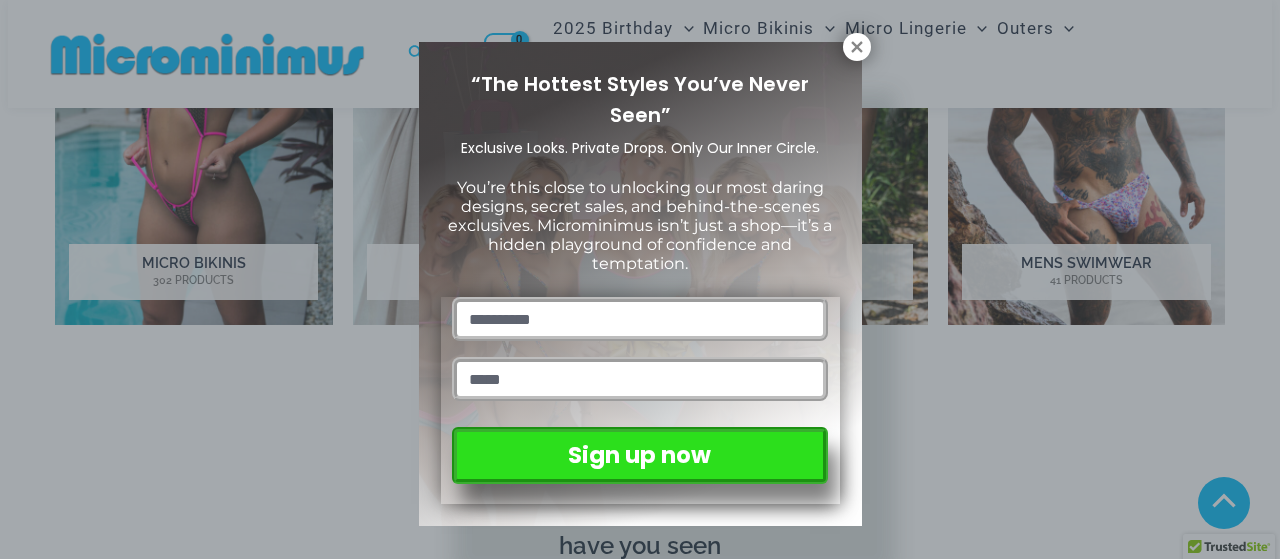 click on "Skip to content
Search for:
Search
Search
No products in the cart.
No products in the cart.
Continue Shopping
2025 Birthday Menu Toggle" at bounding box center [640, 3442] 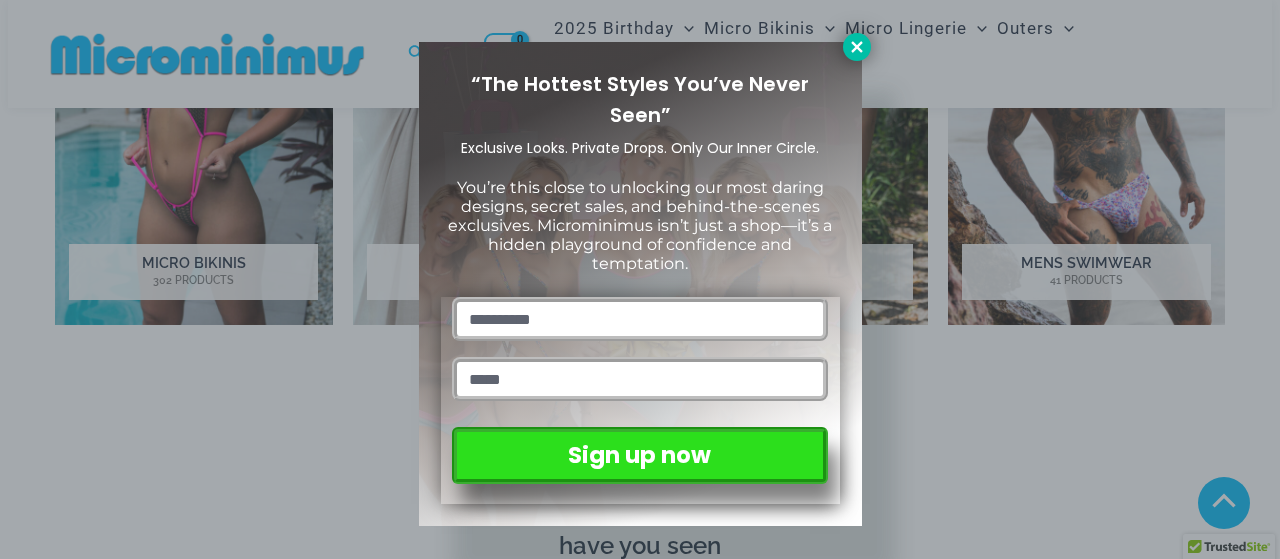 click 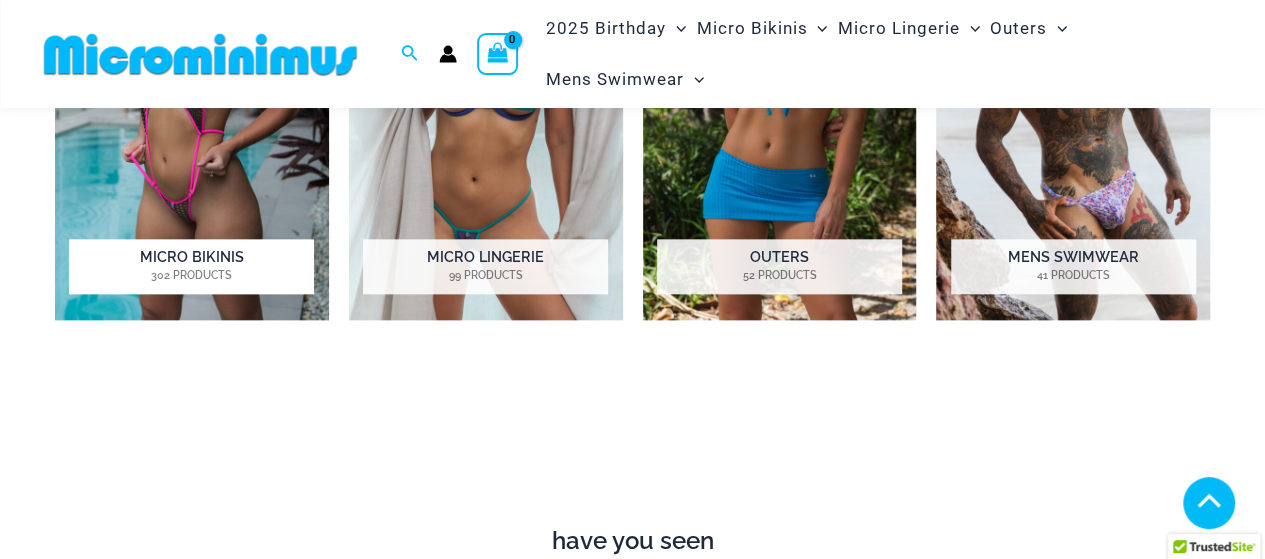 click at bounding box center (192, 107) 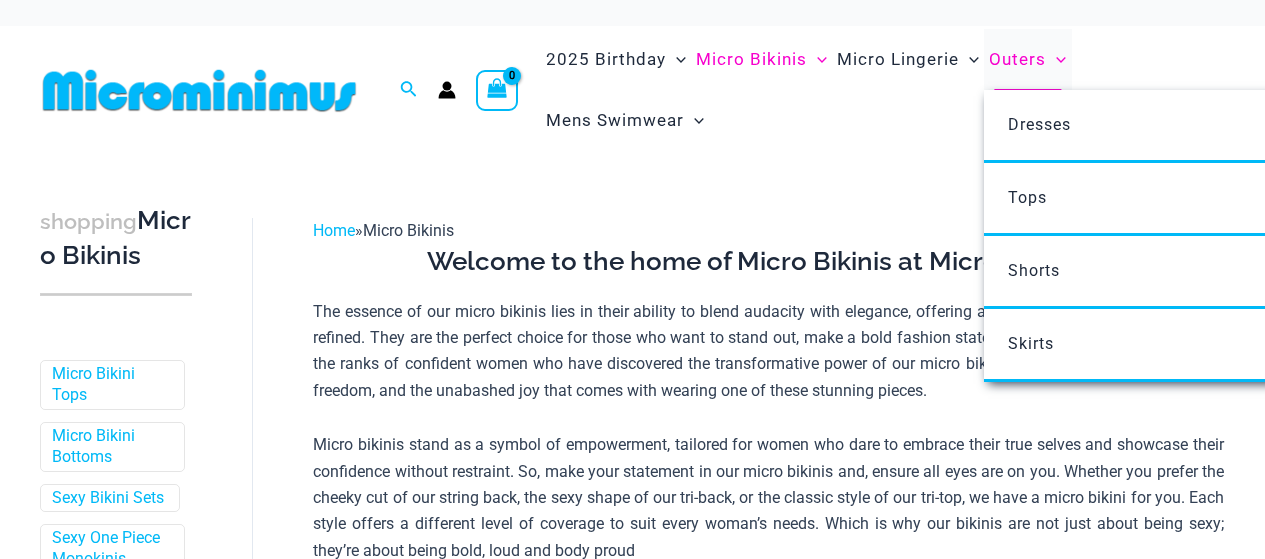 scroll, scrollTop: 0, scrollLeft: 0, axis: both 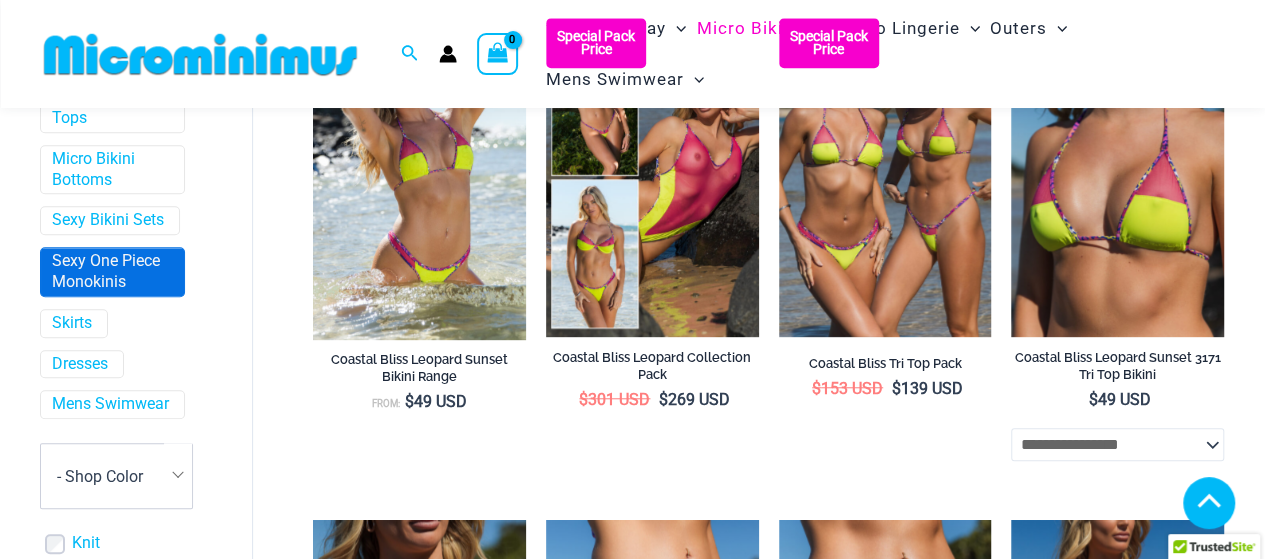 click on "Sexy One Piece Monokinis" at bounding box center (110, 272) 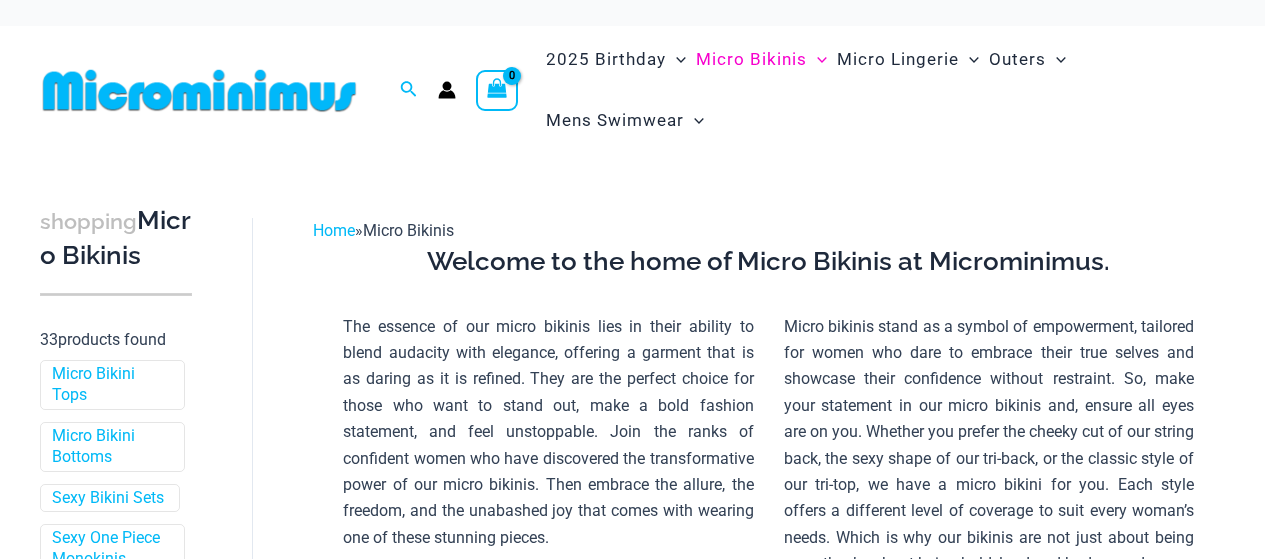 scroll, scrollTop: 0, scrollLeft: 0, axis: both 